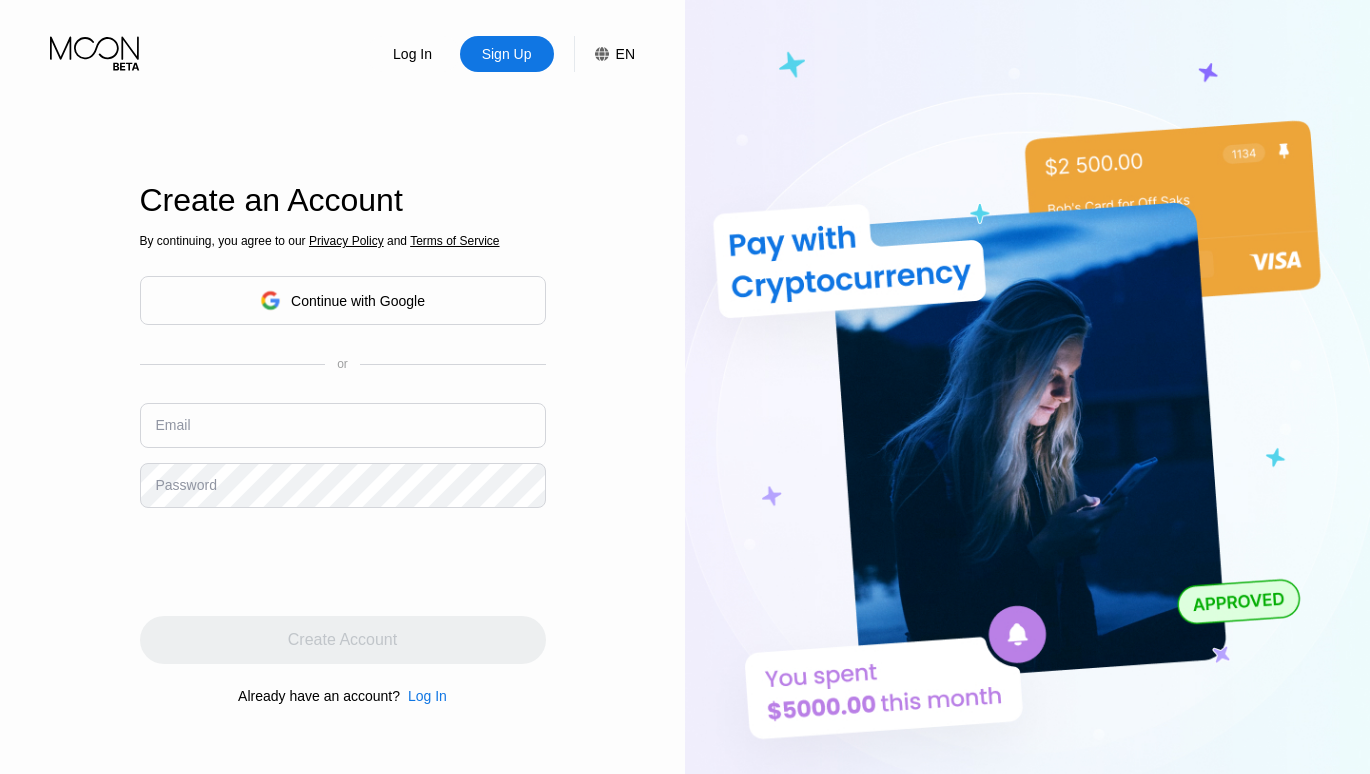 scroll, scrollTop: 0, scrollLeft: 0, axis: both 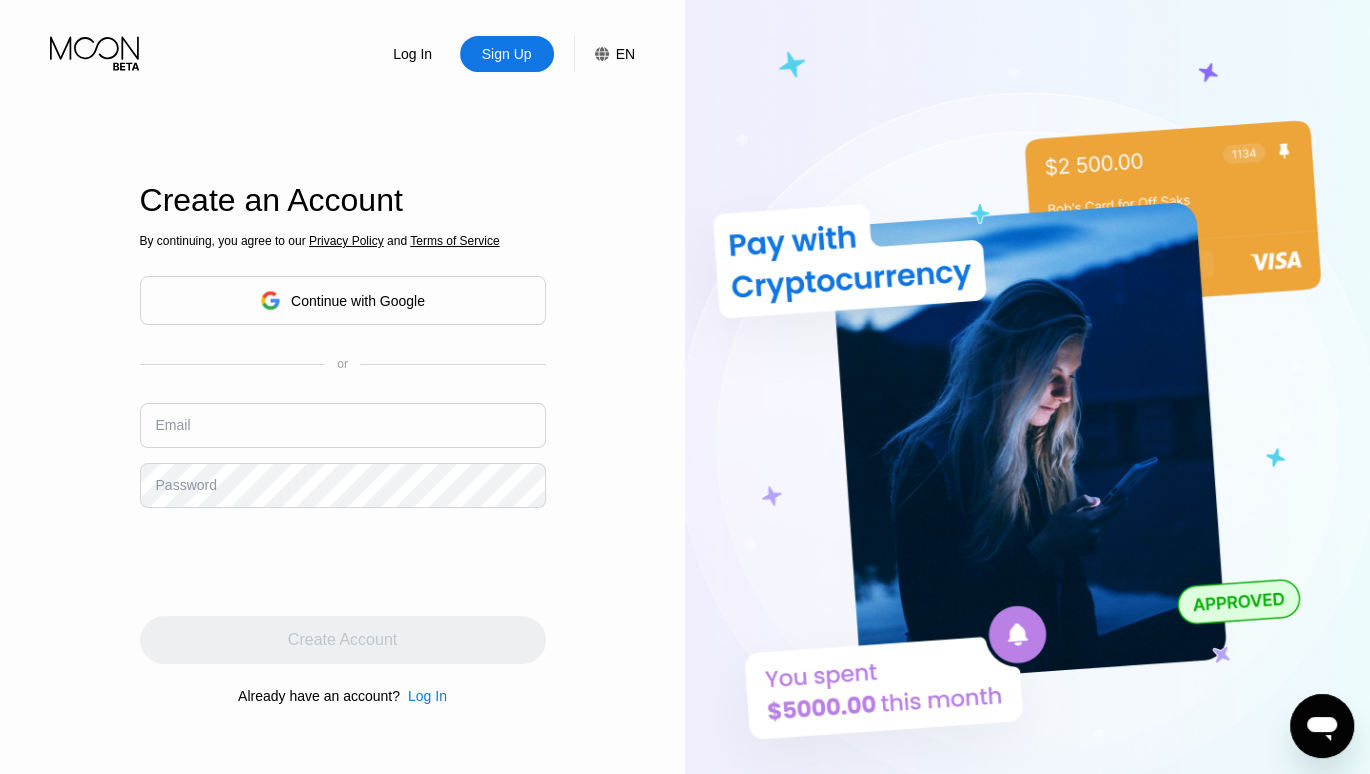 type on "zemad3045@example.com" 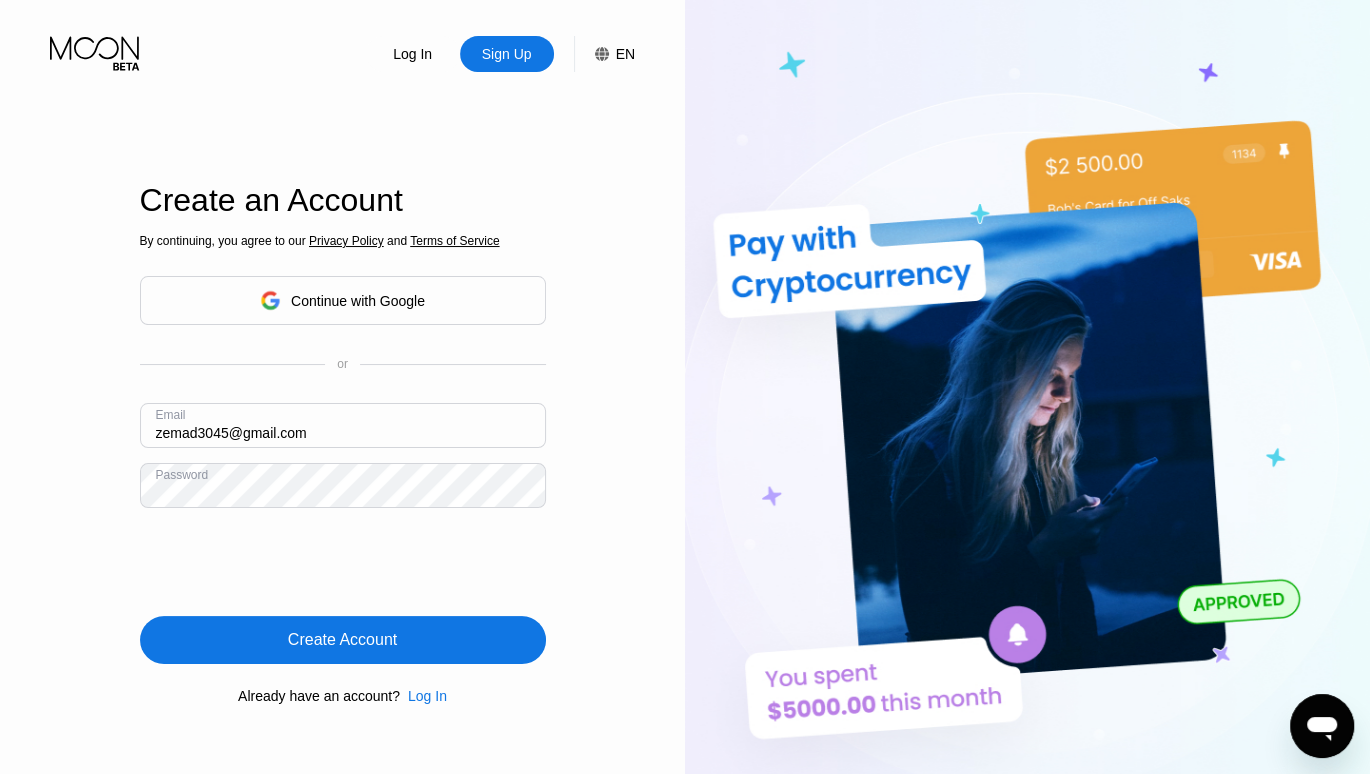 click on "Create Account" at bounding box center (343, 640) 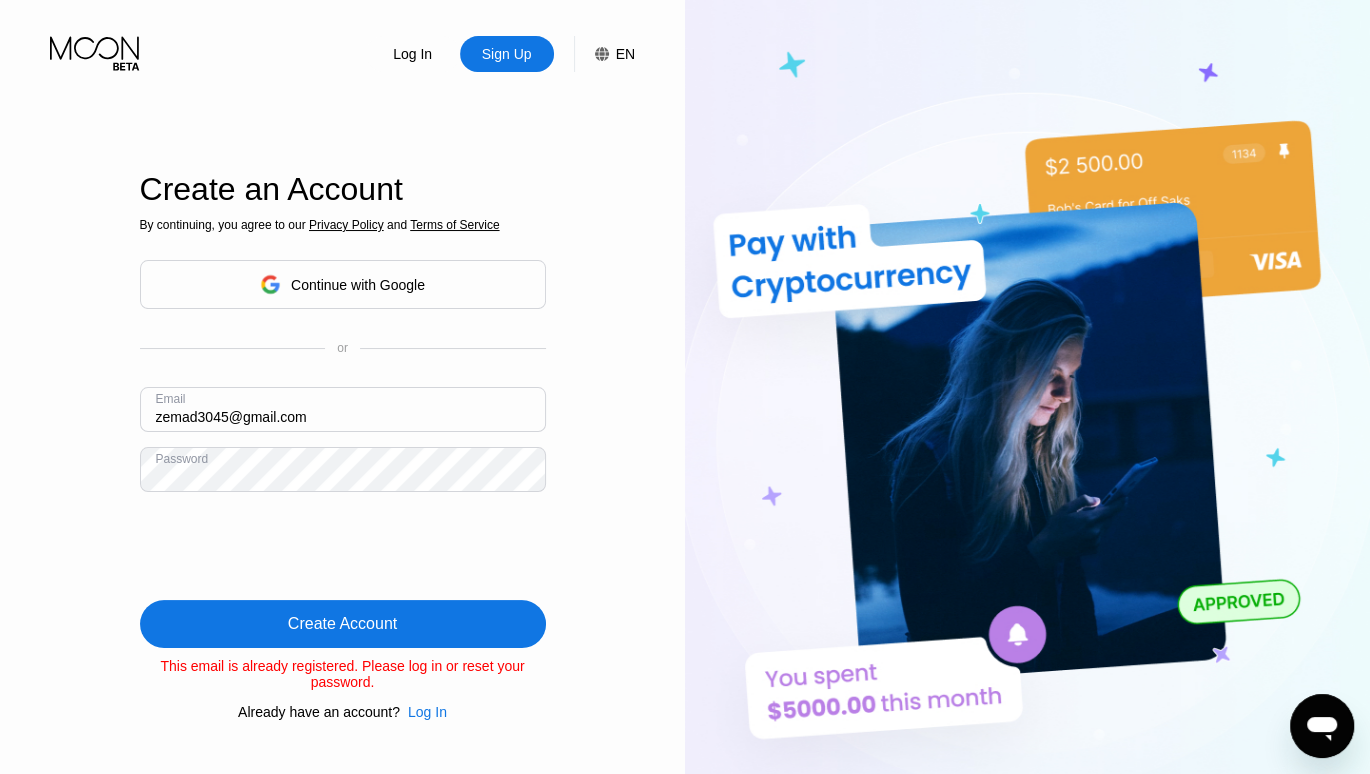 click on "Continue with Google" at bounding box center (343, 284) 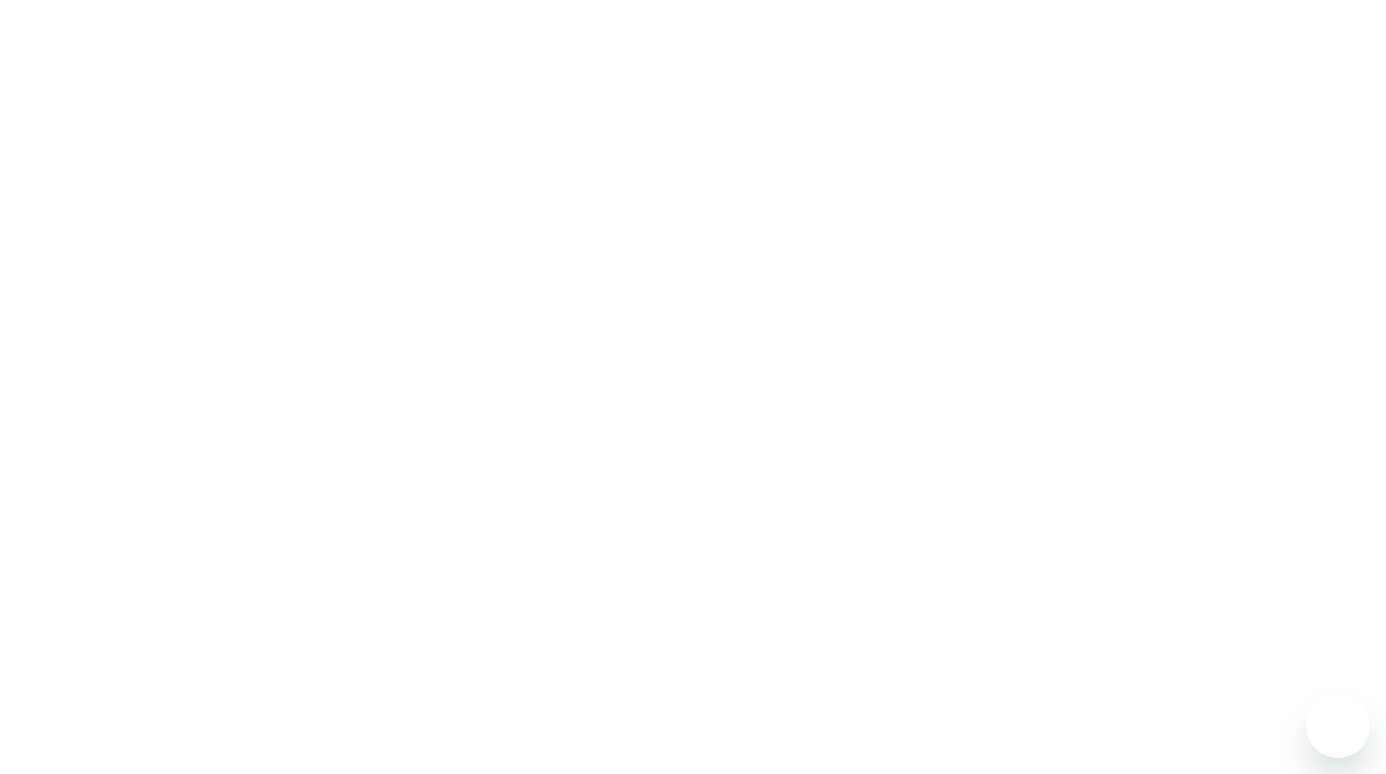 scroll, scrollTop: 0, scrollLeft: 0, axis: both 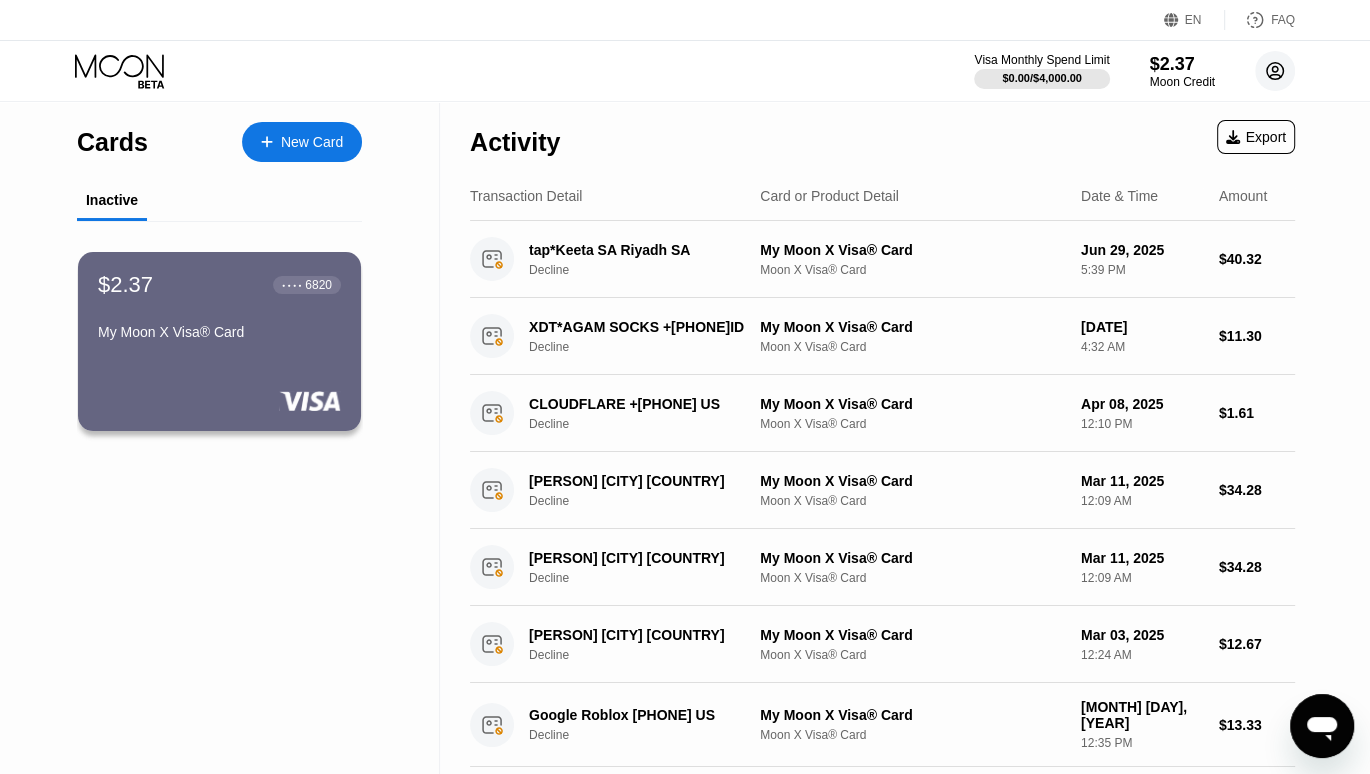 click 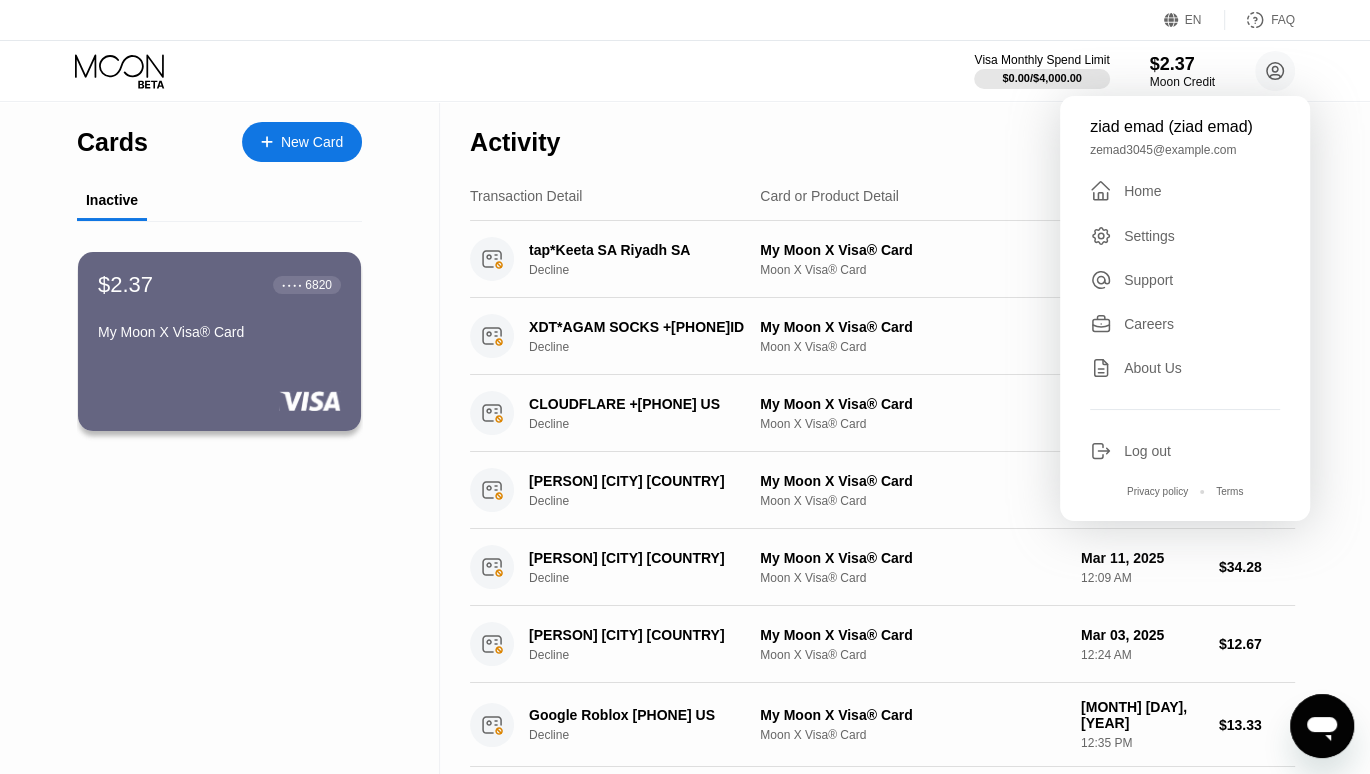 click on "Log out" at bounding box center [1147, 451] 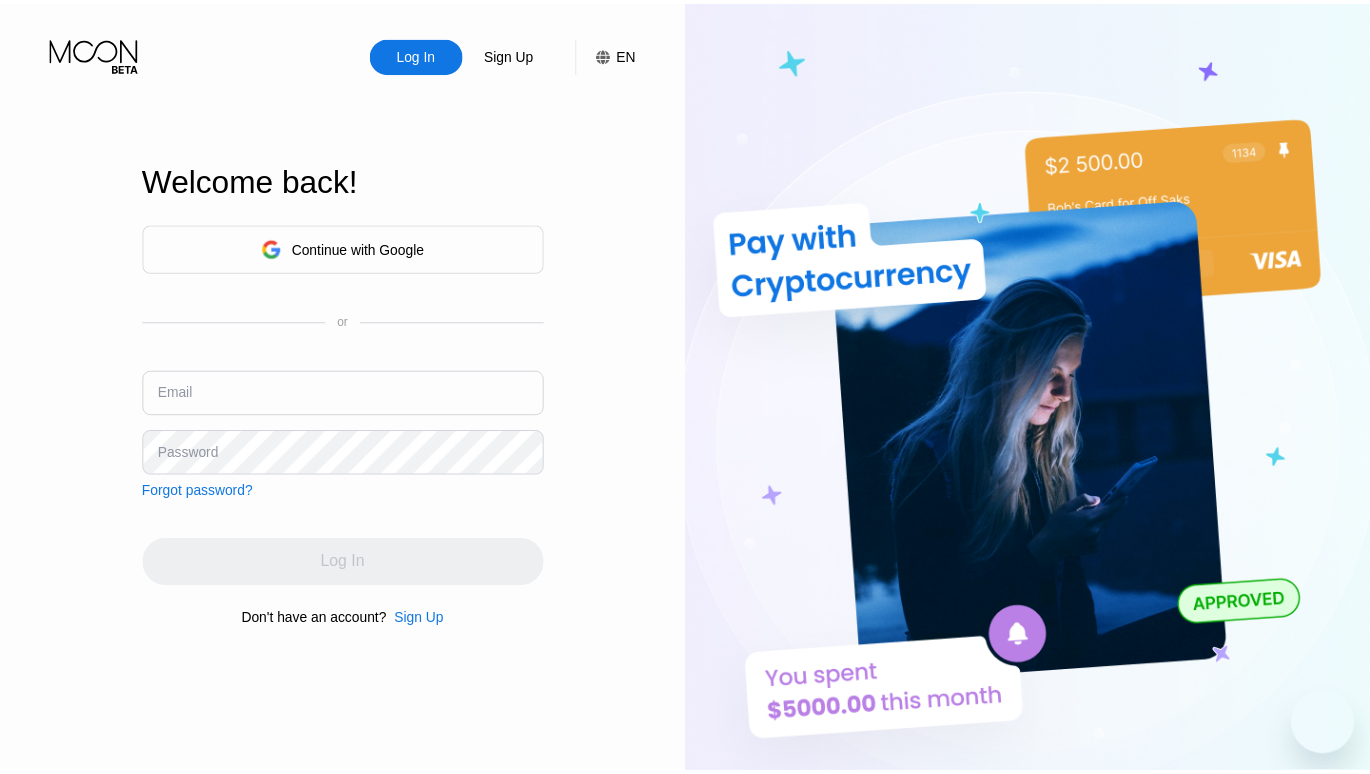 scroll, scrollTop: 0, scrollLeft: 0, axis: both 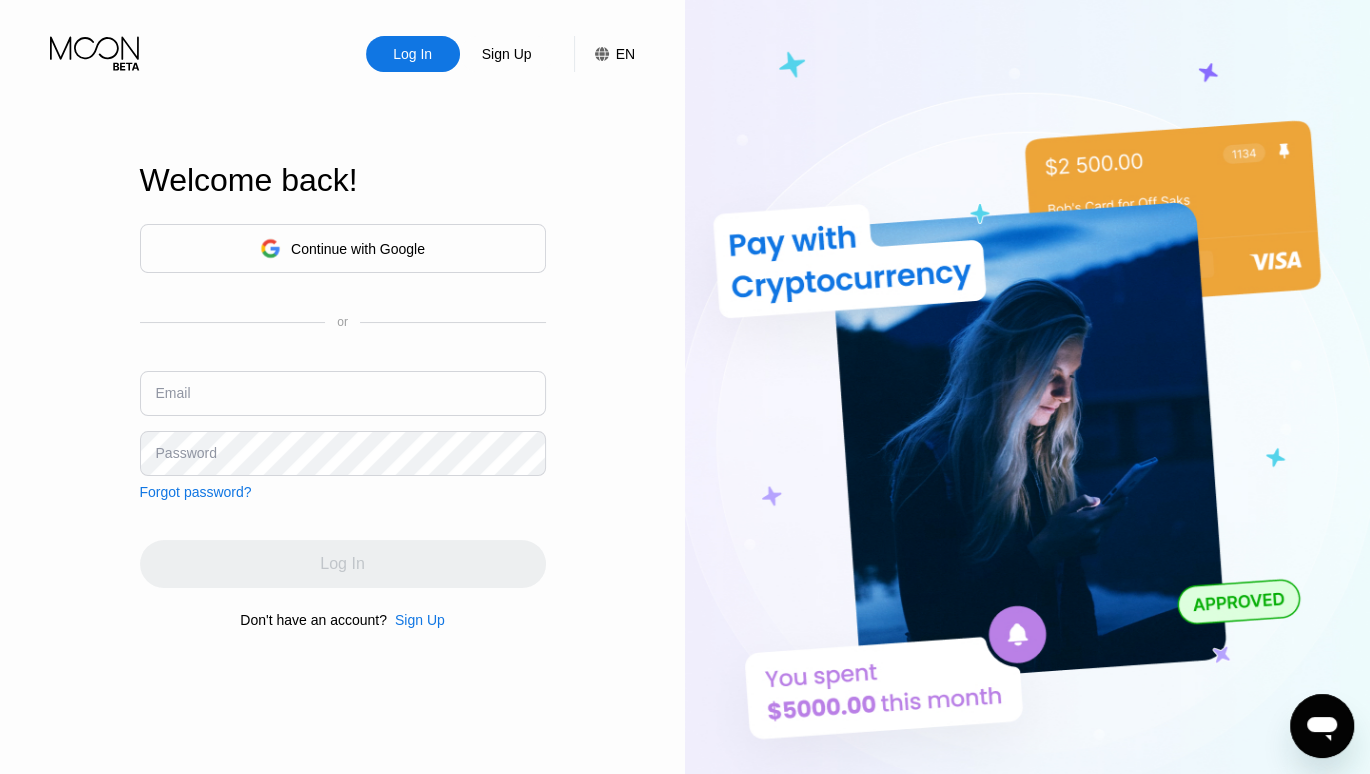 type on "zemad3045@example.com" 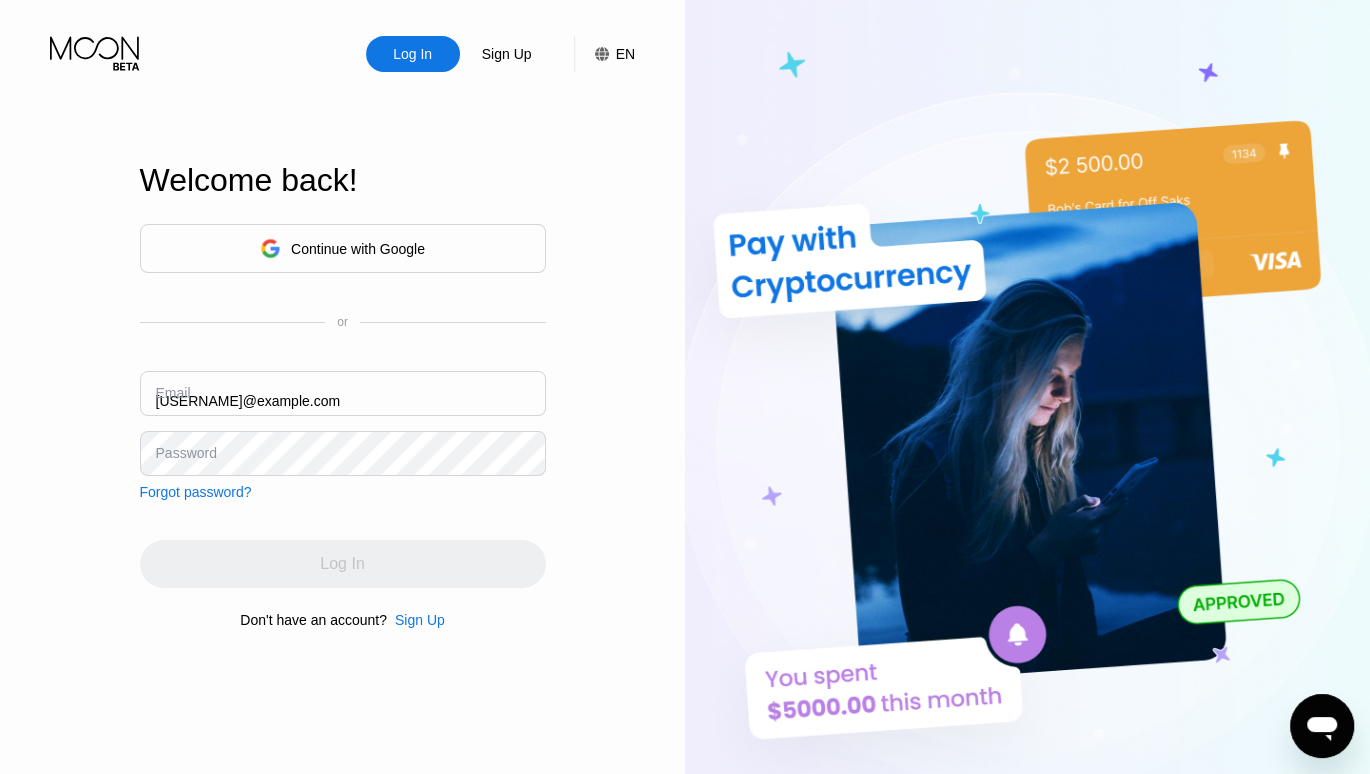 click on "Continue with Google" at bounding box center (343, 248) 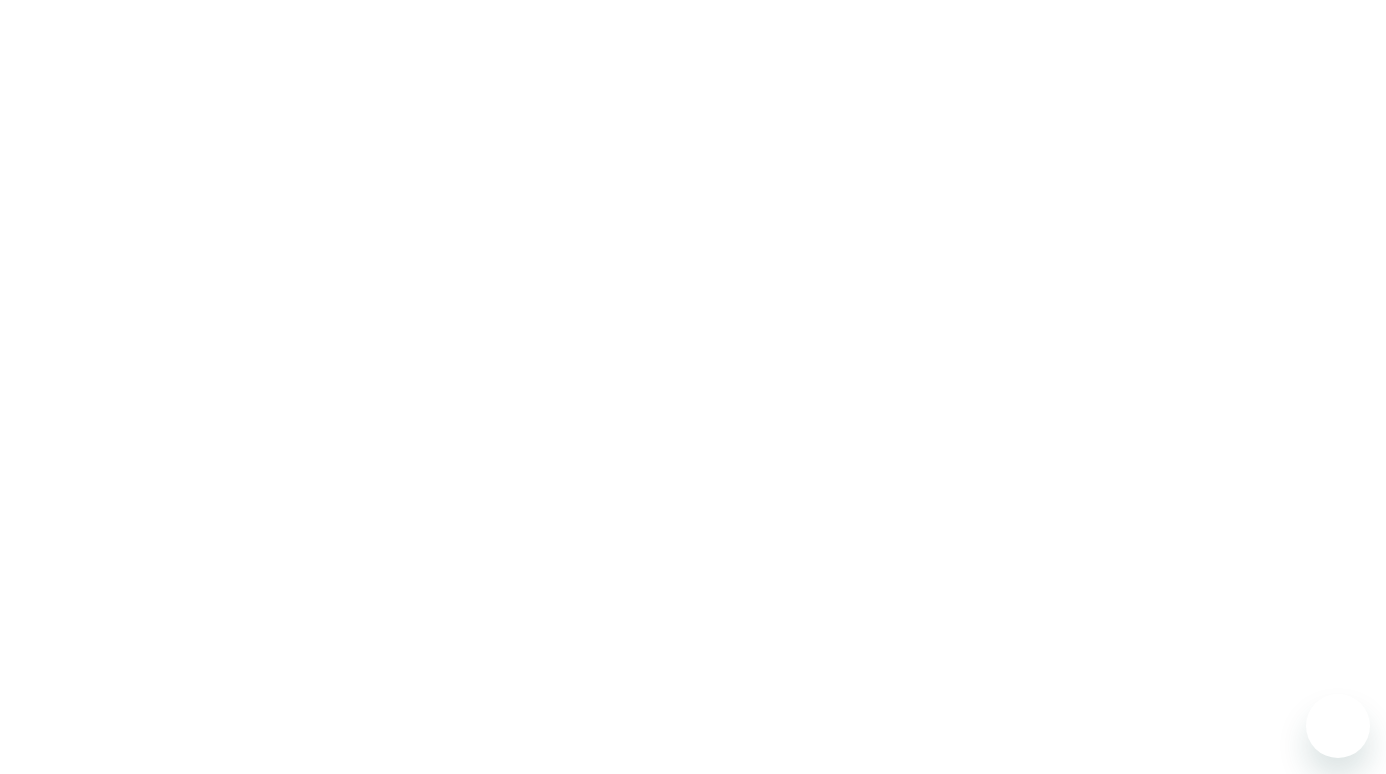 scroll, scrollTop: 0, scrollLeft: 0, axis: both 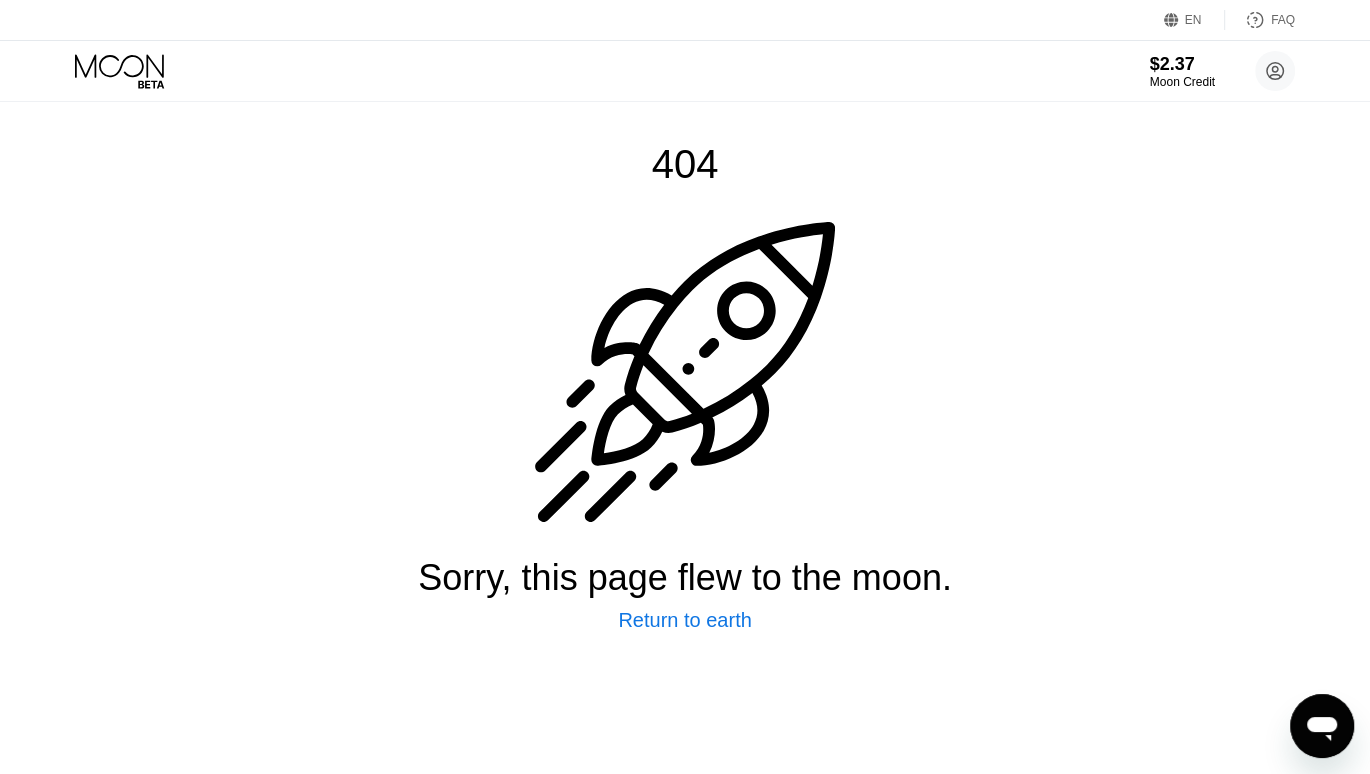 click on "EN Language Select an item Save FAQ $2.37 Moon Credit [FIRST] [LAST] ([FIRST] [LAST]) [EMAIL]  Home Settings Support Careers About Us Log out Privacy policy Terms" at bounding box center [685, 51] 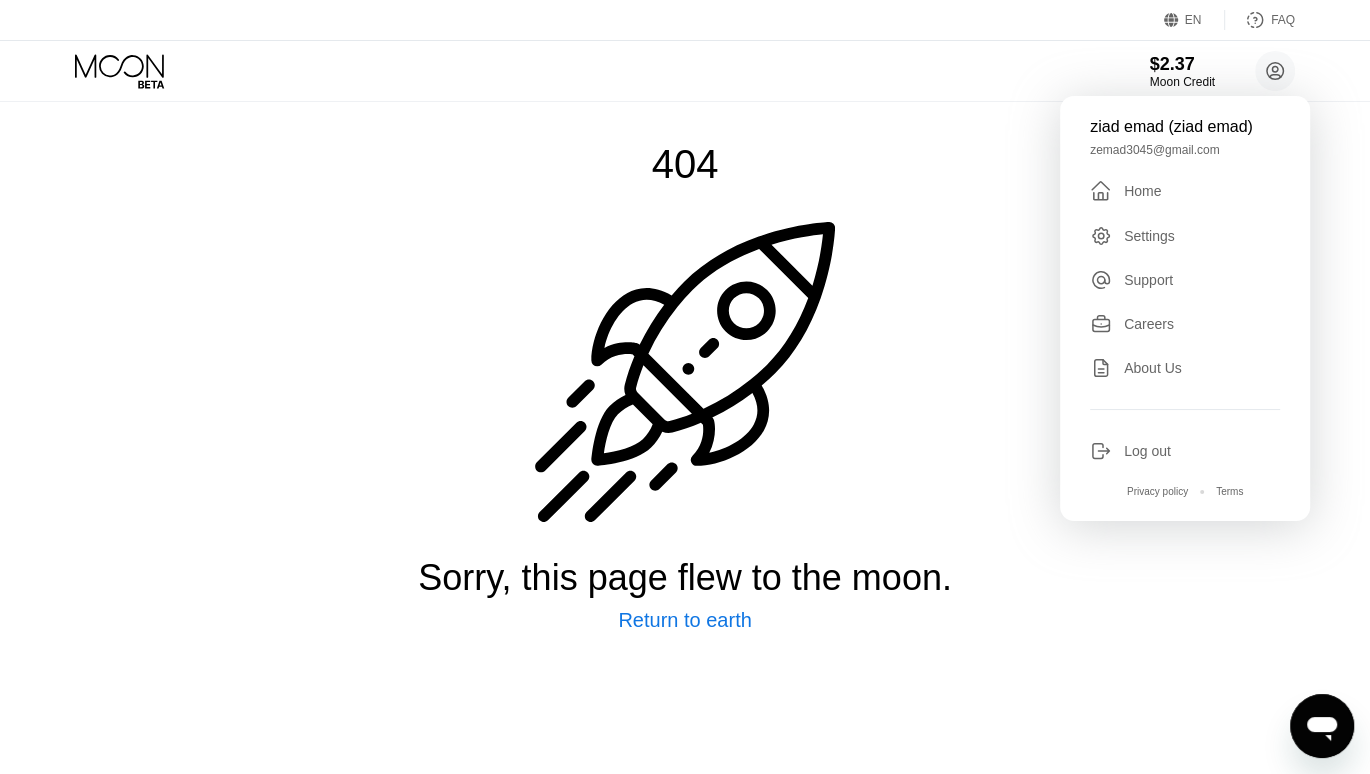 click on "Return to earth" at bounding box center [684, 620] 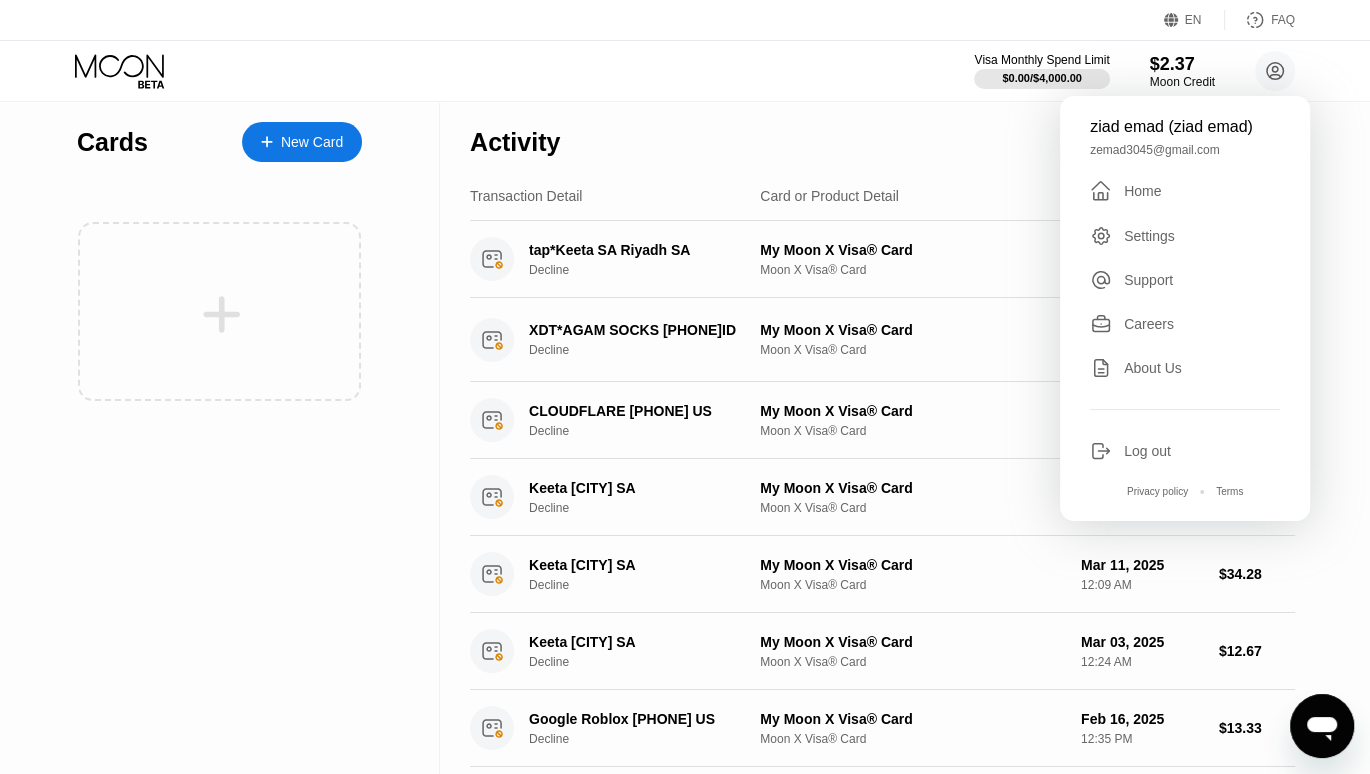 click on "[FIRST] [LAST] ([FIRST] [LAST]) [EMAIL]  Home Settings Support Careers About Us Log out Privacy policy Terms" at bounding box center (1185, 308) 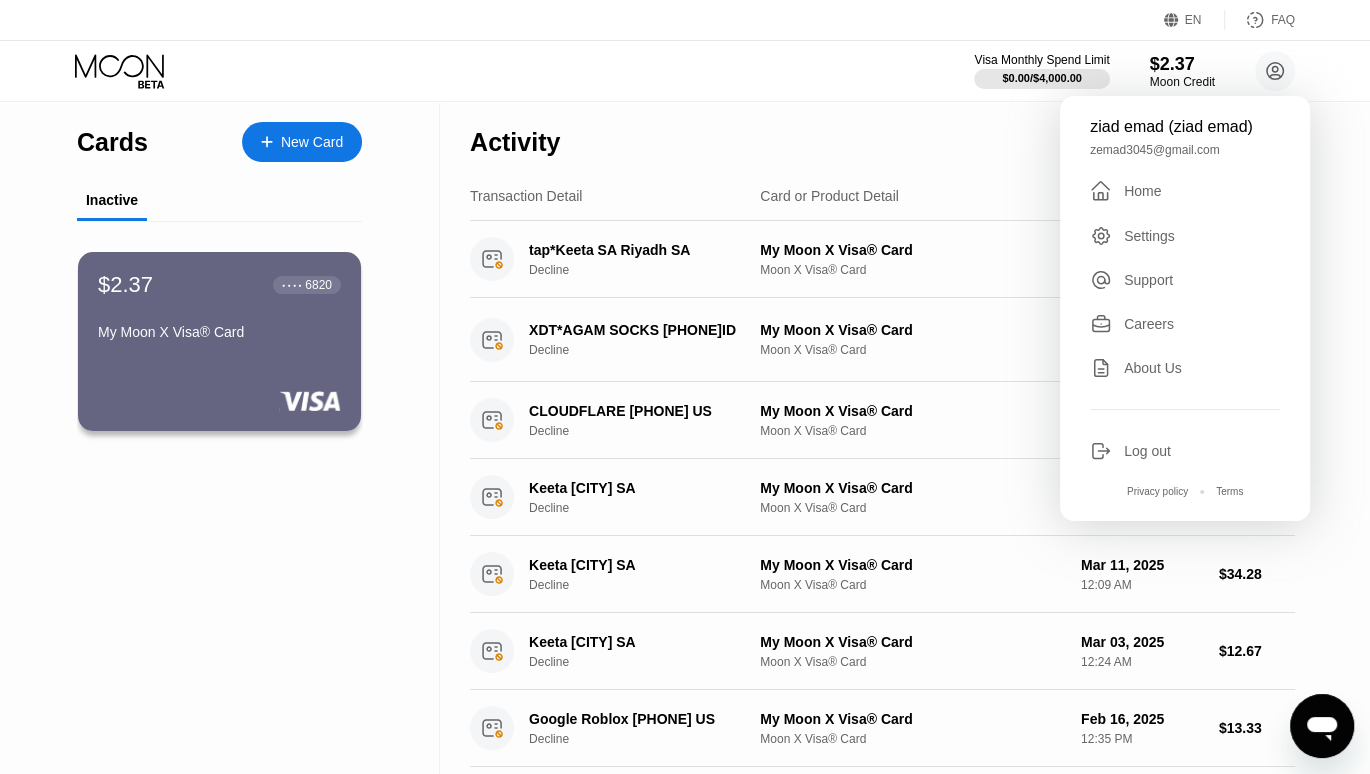click on "Log out" at bounding box center [1185, 451] 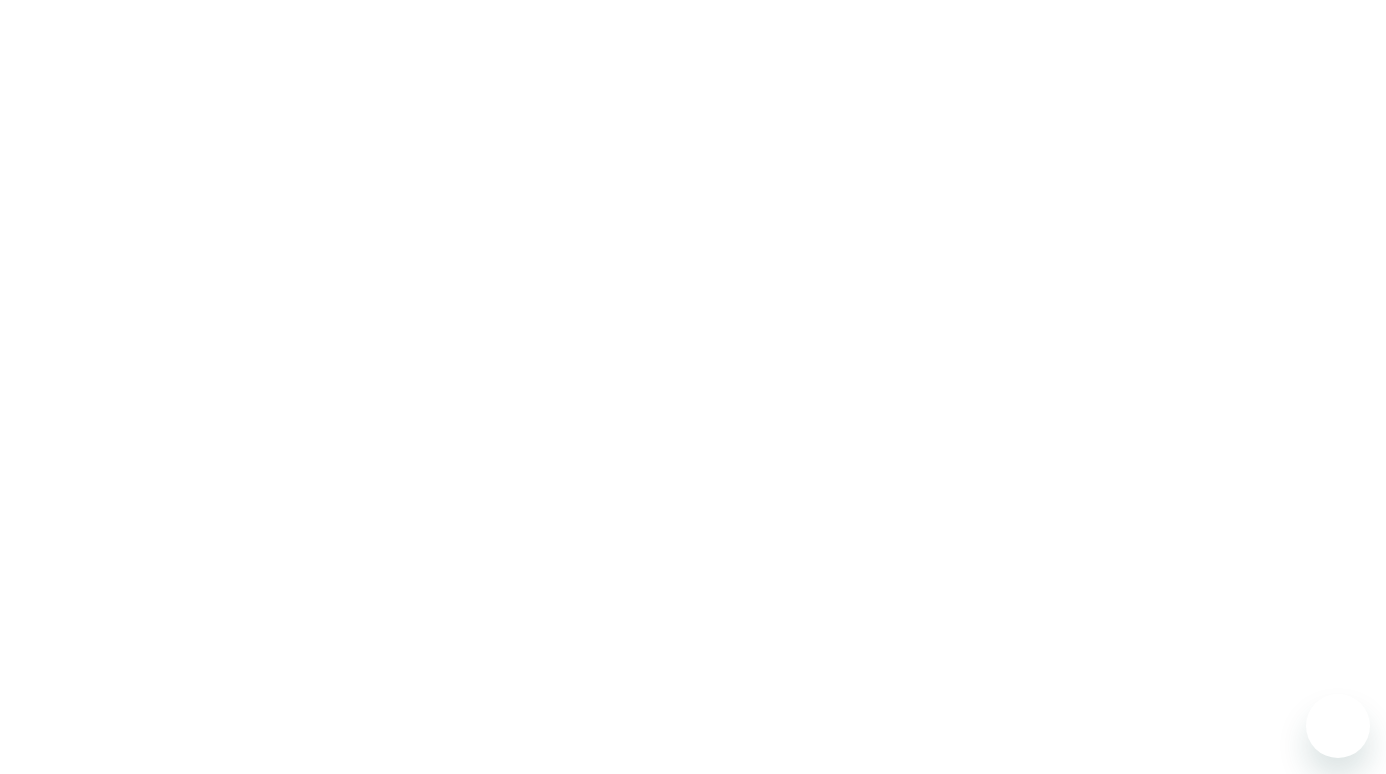 scroll, scrollTop: 0, scrollLeft: 0, axis: both 